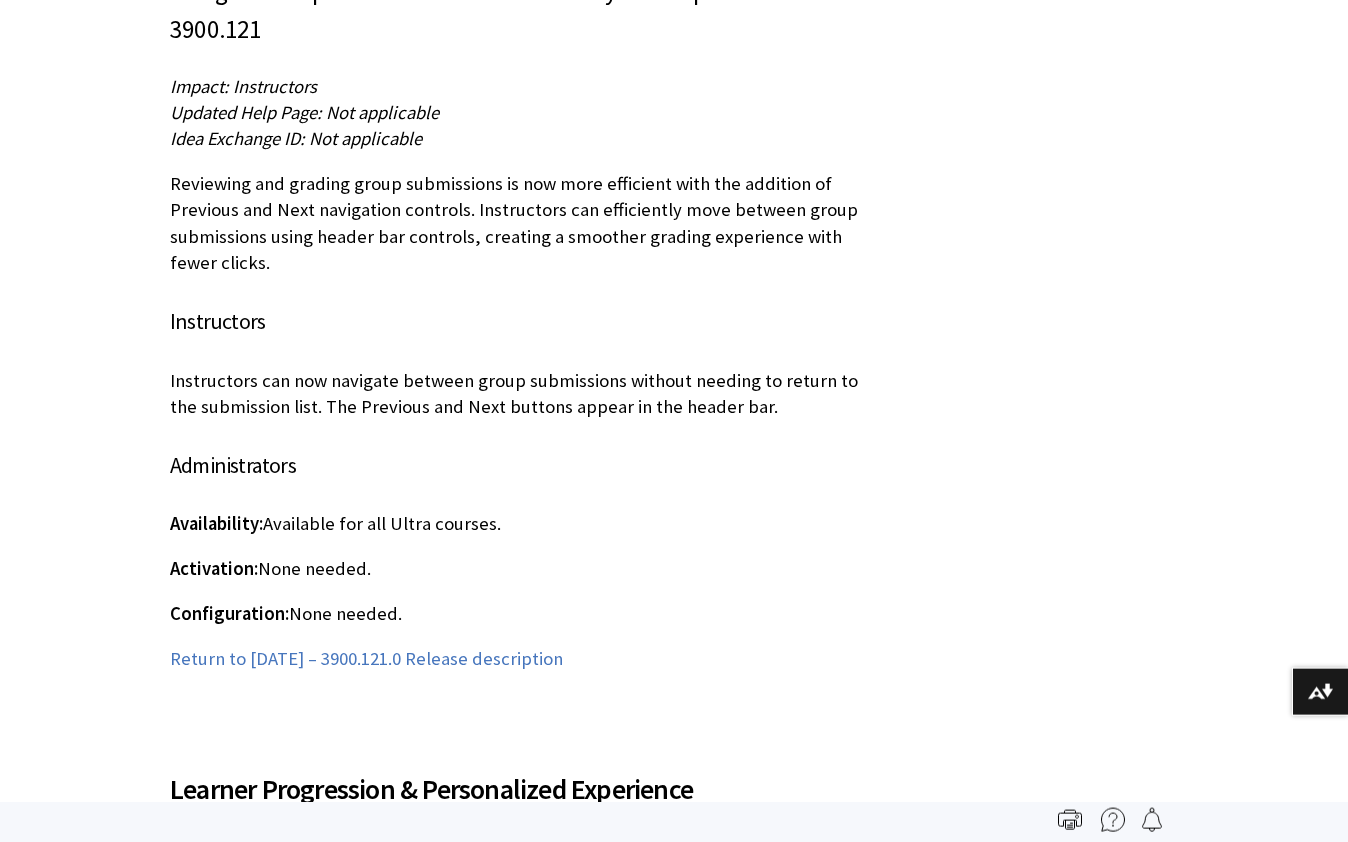 scroll, scrollTop: 39997, scrollLeft: 0, axis: vertical 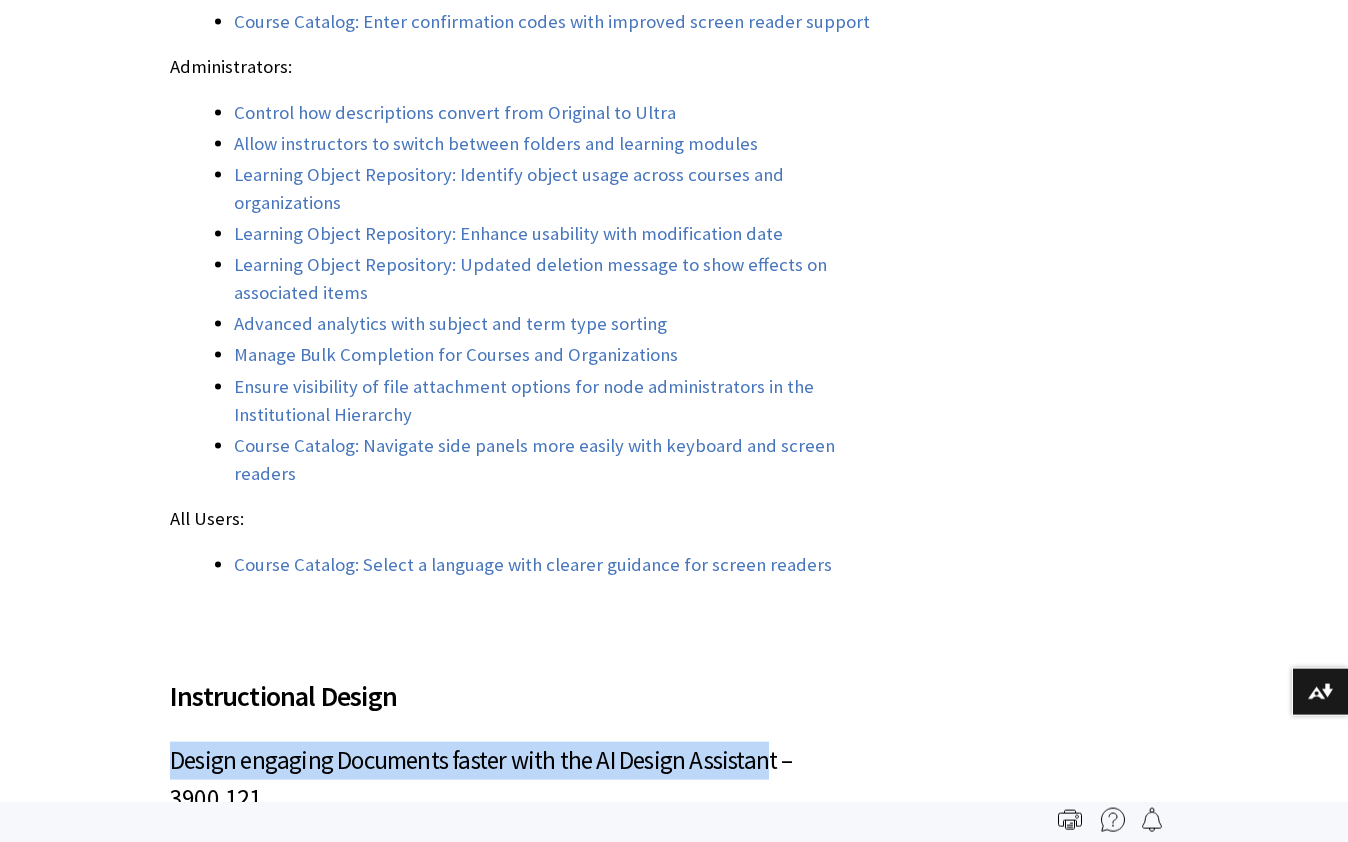 drag, startPoint x: 764, startPoint y: 424, endPoint x: 166, endPoint y: 421, distance: 598.0075 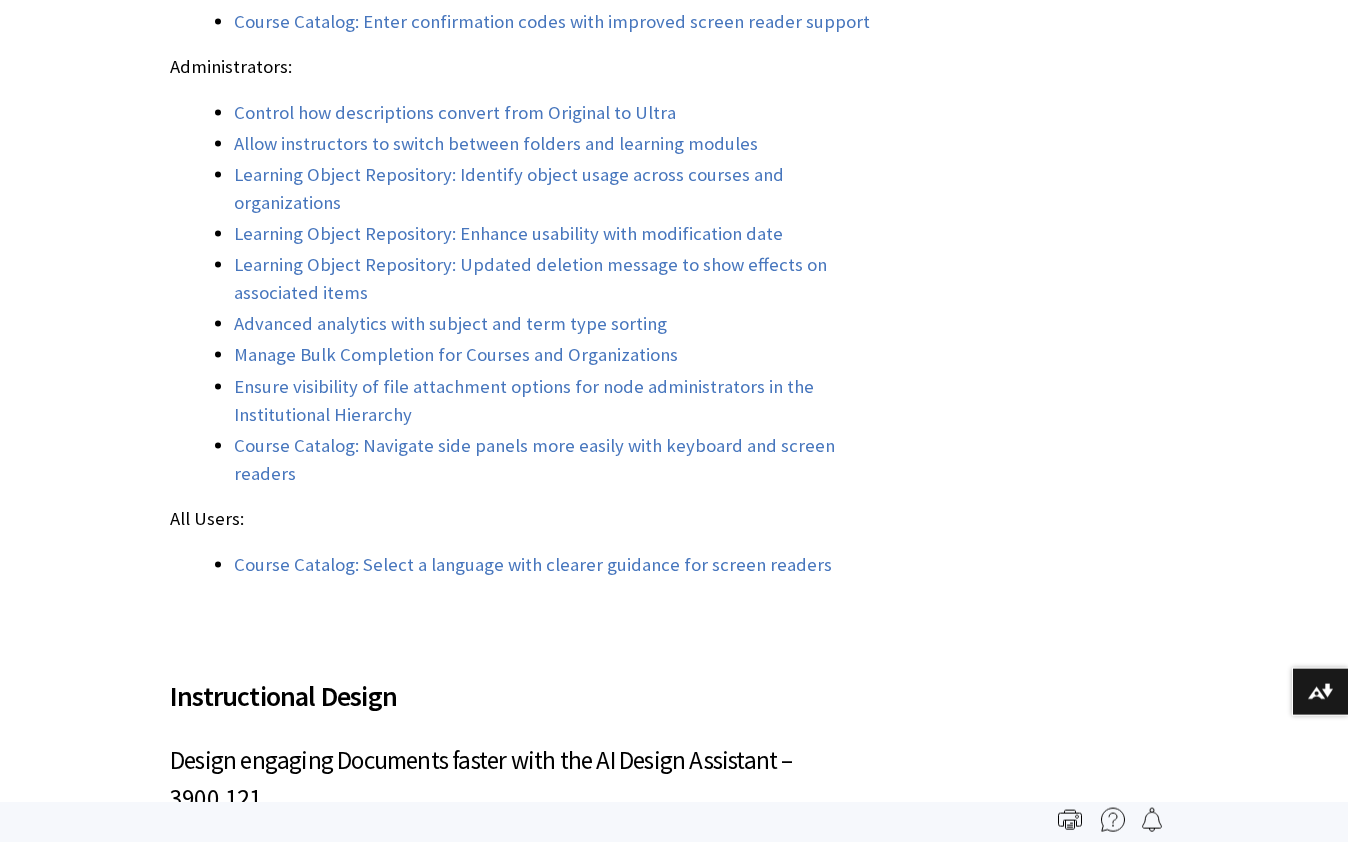 click on "Design engaging Documents faster with the AI Design Assistant – 3900.121" at bounding box center (526, 780) 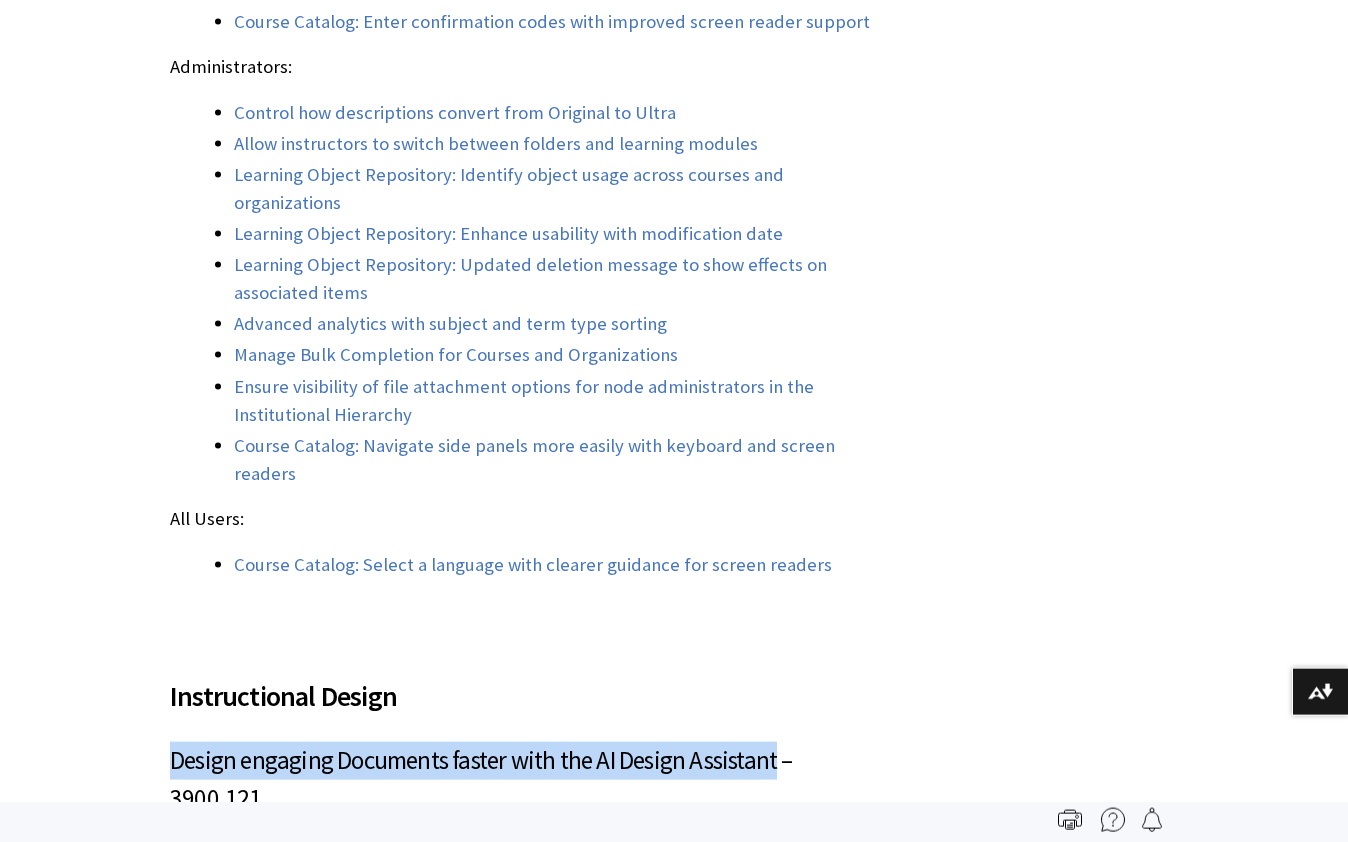 drag, startPoint x: 768, startPoint y: 429, endPoint x: 165, endPoint y: 433, distance: 603.01324 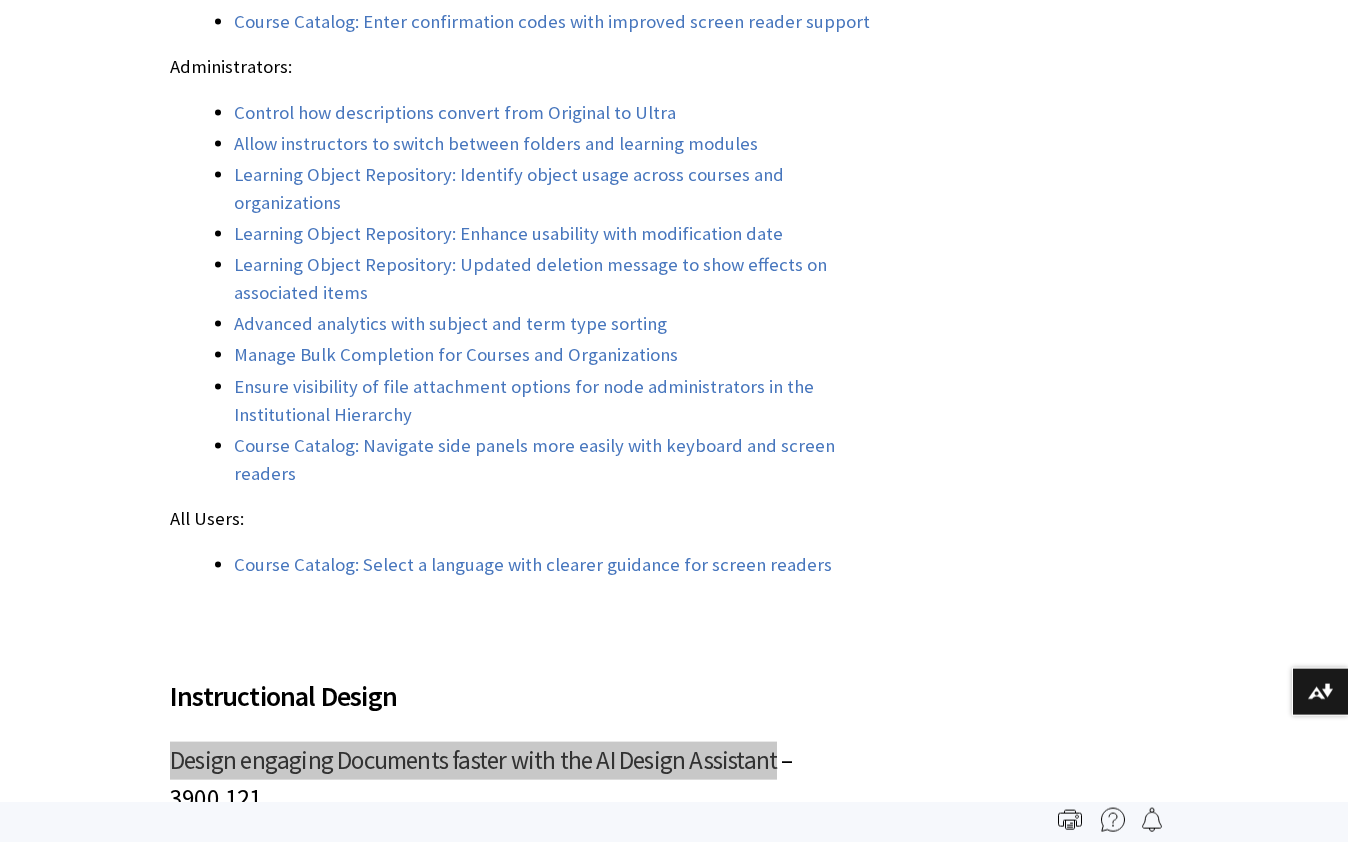 click on "Filter by Category
Show All
Course View: Original
?" at bounding box center [674, 4981] 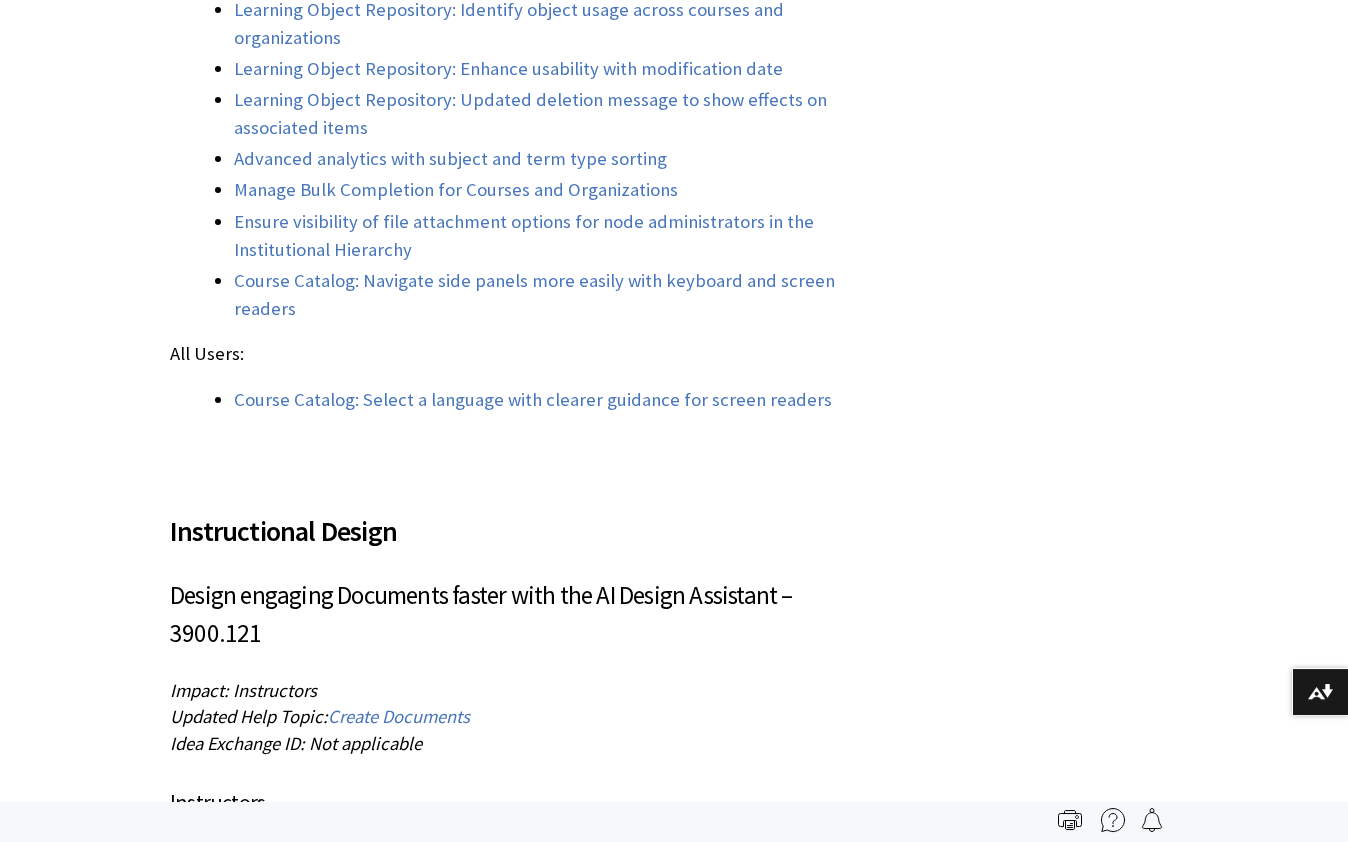 scroll, scrollTop: 24187, scrollLeft: 0, axis: vertical 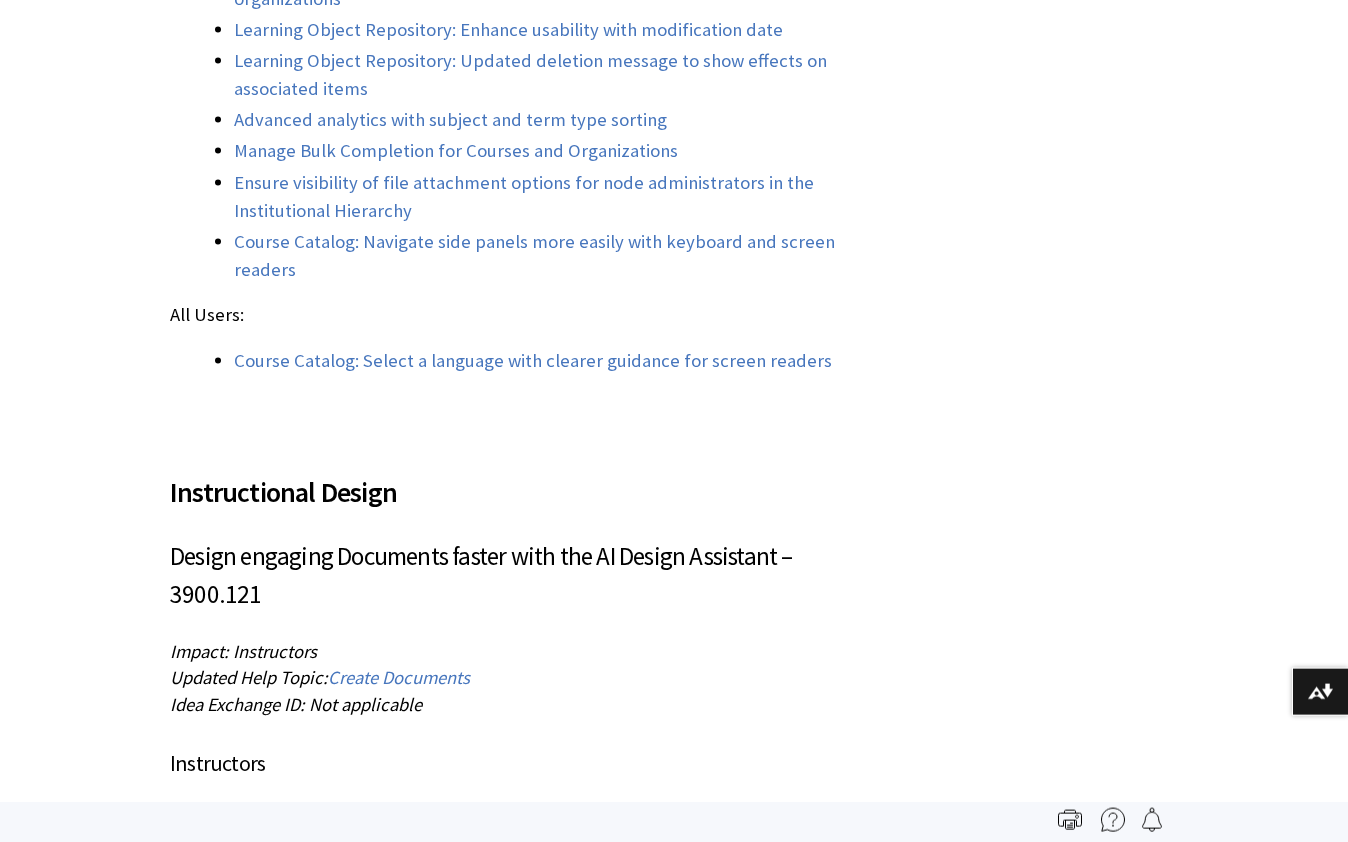 drag, startPoint x: 662, startPoint y: 526, endPoint x: 144, endPoint y: 453, distance: 523.1185 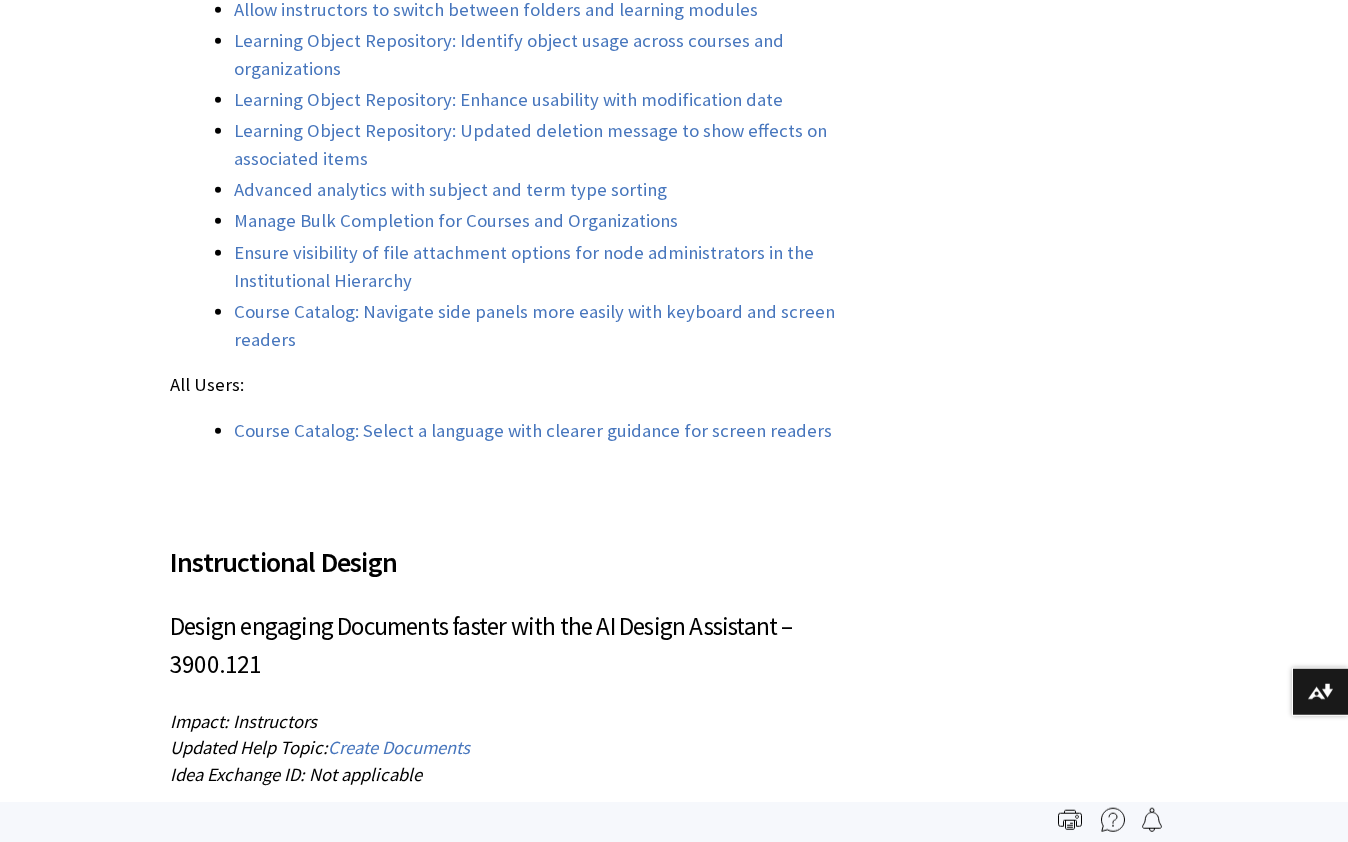 scroll, scrollTop: 24085, scrollLeft: 0, axis: vertical 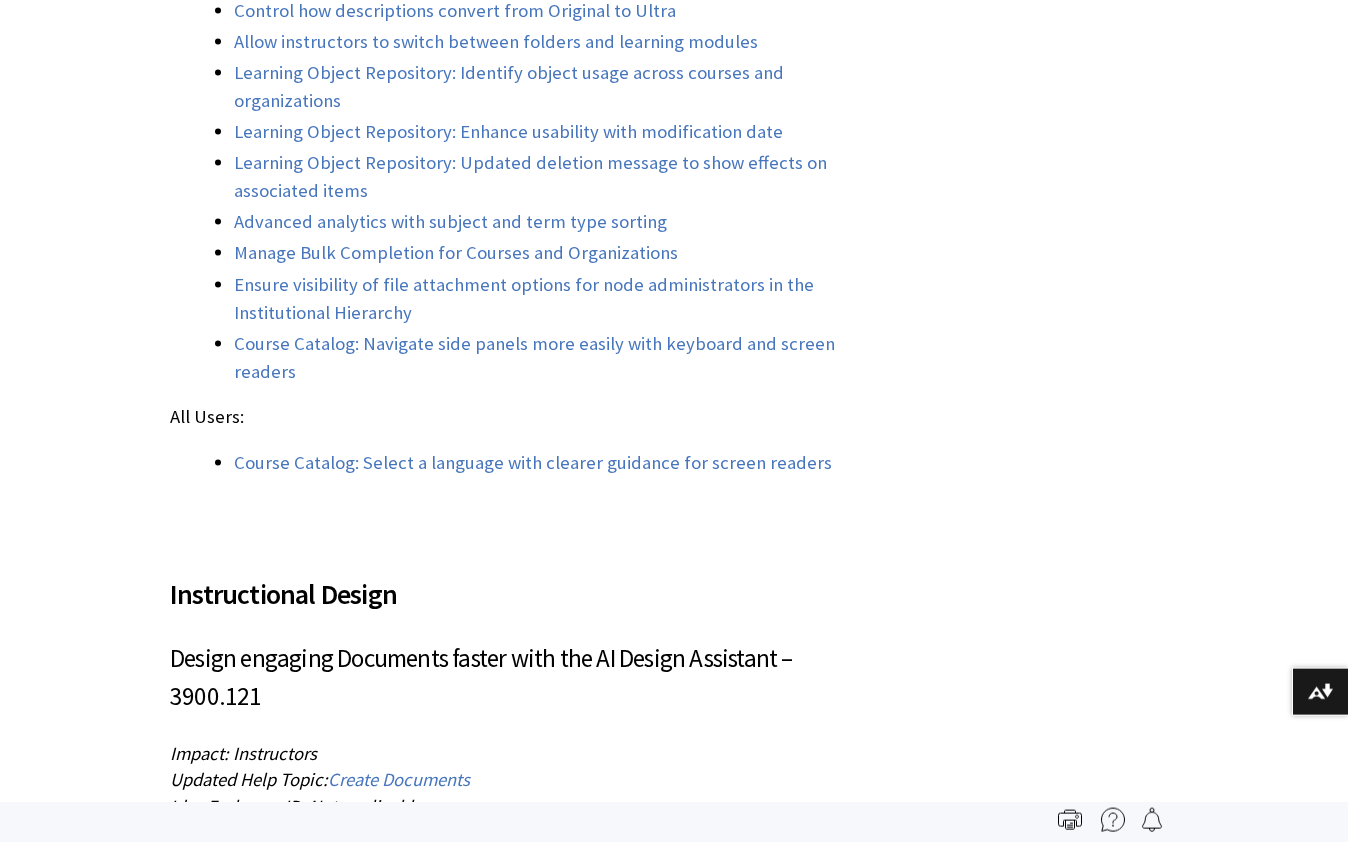 copy on "Instructors can now use the AI Design Assistant to build visually appealing, interactive Documents more efficiently. The AI Design Assistant suggests layouts, generates knowledge checks, and generates or suggests images—saving time and helping students stay engaged. Instructors can focus more on teaching rather than formatting." 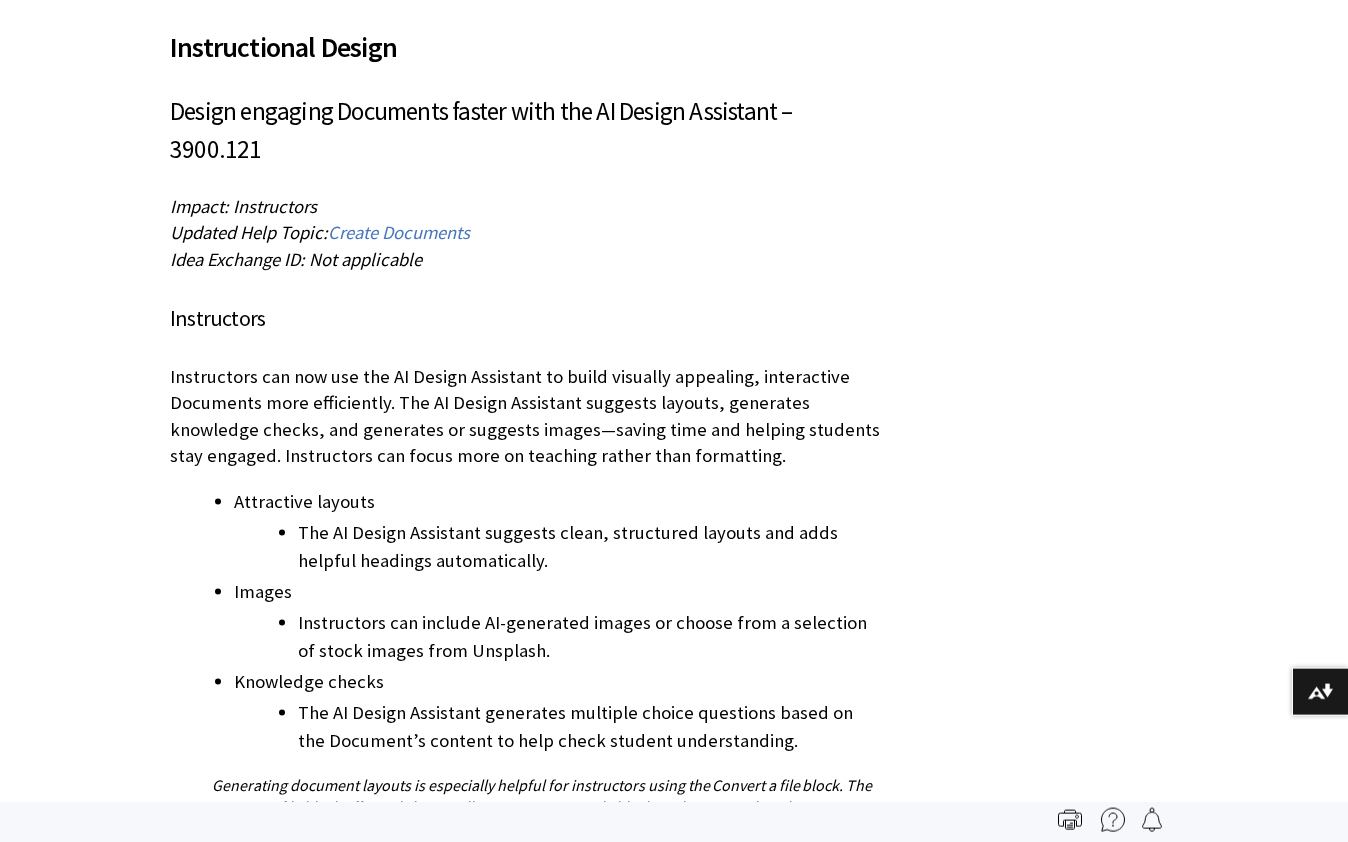 scroll, scrollTop: 24595, scrollLeft: 0, axis: vertical 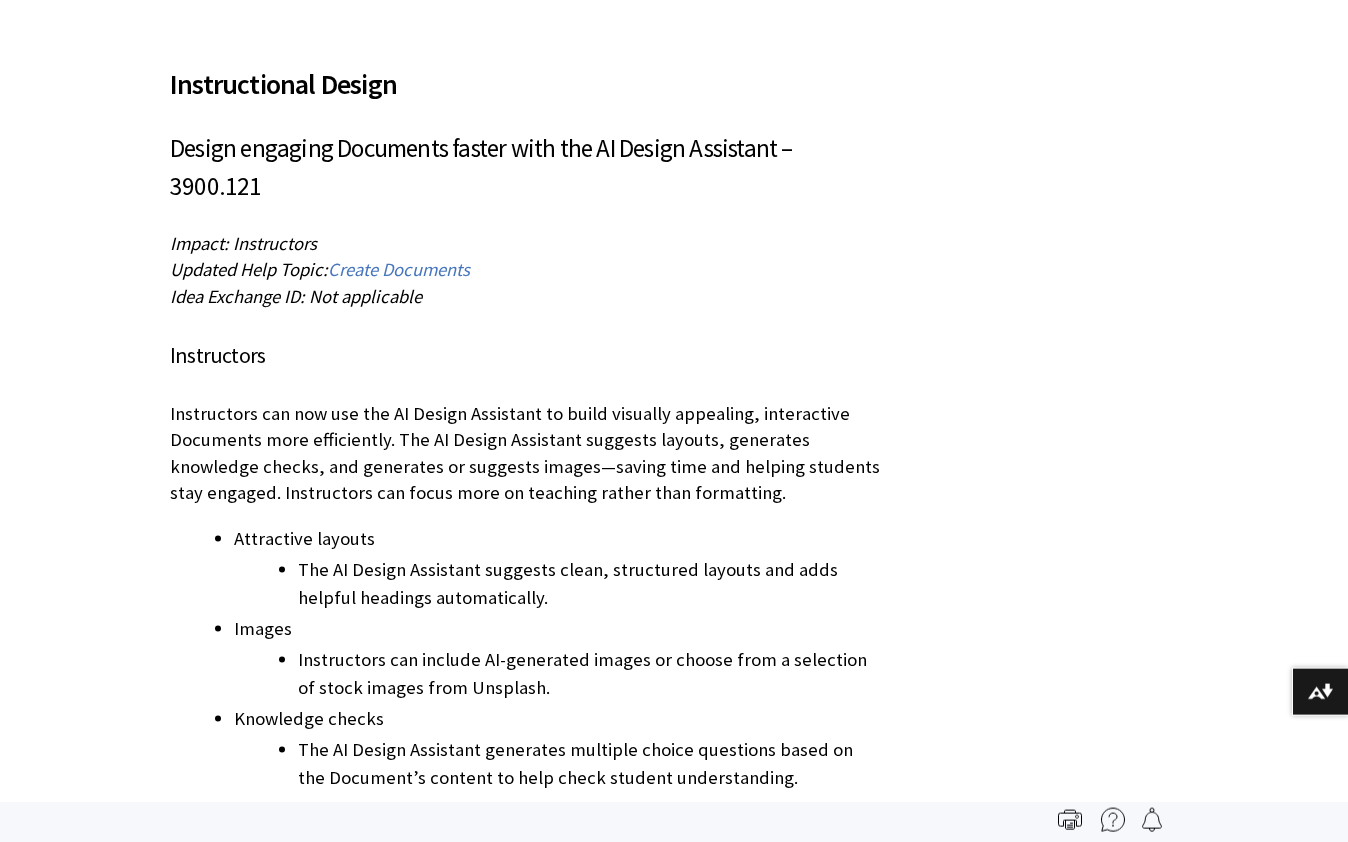 drag, startPoint x: 747, startPoint y: 409, endPoint x: 185, endPoint y: 147, distance: 620.071 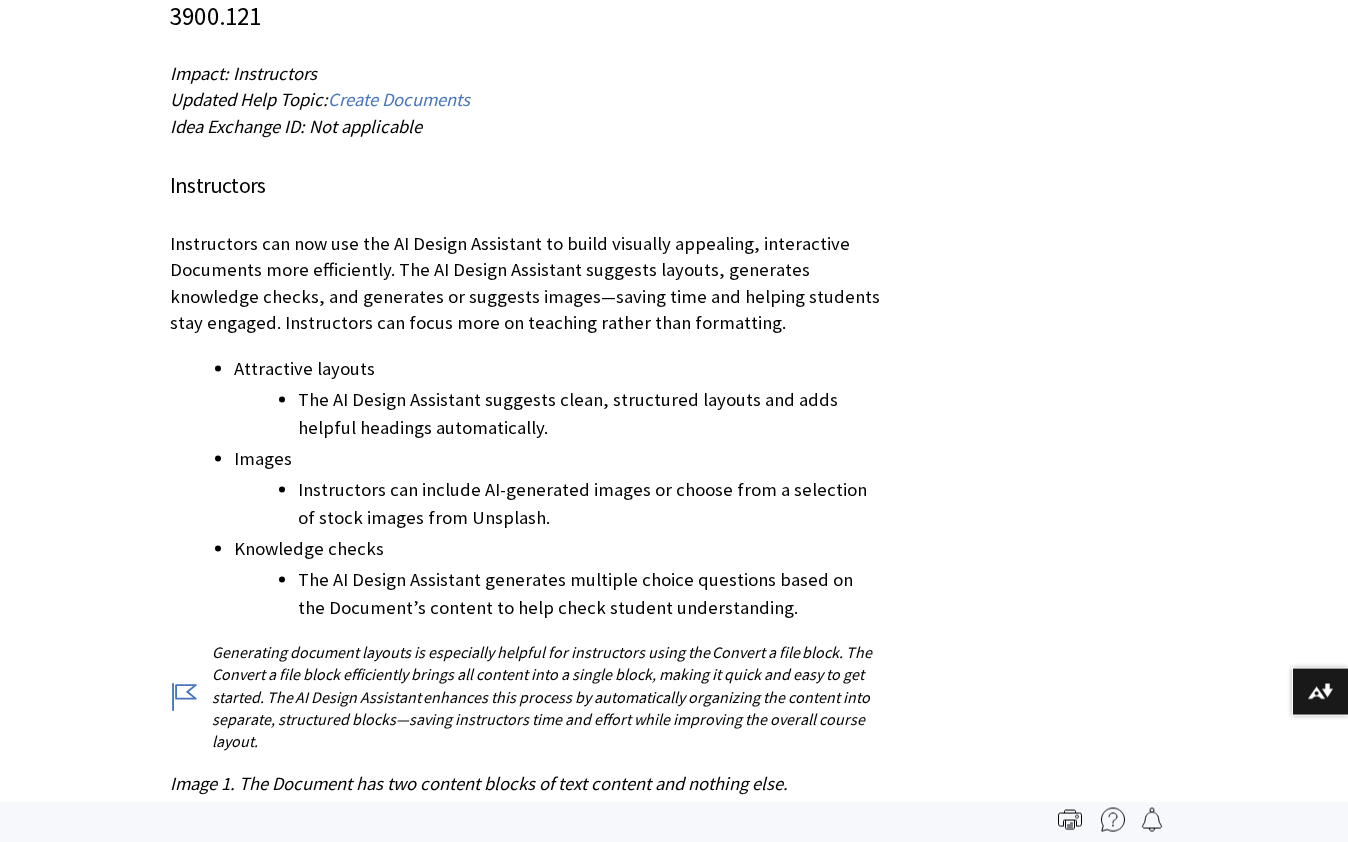 scroll, scrollTop: 24799, scrollLeft: 0, axis: vertical 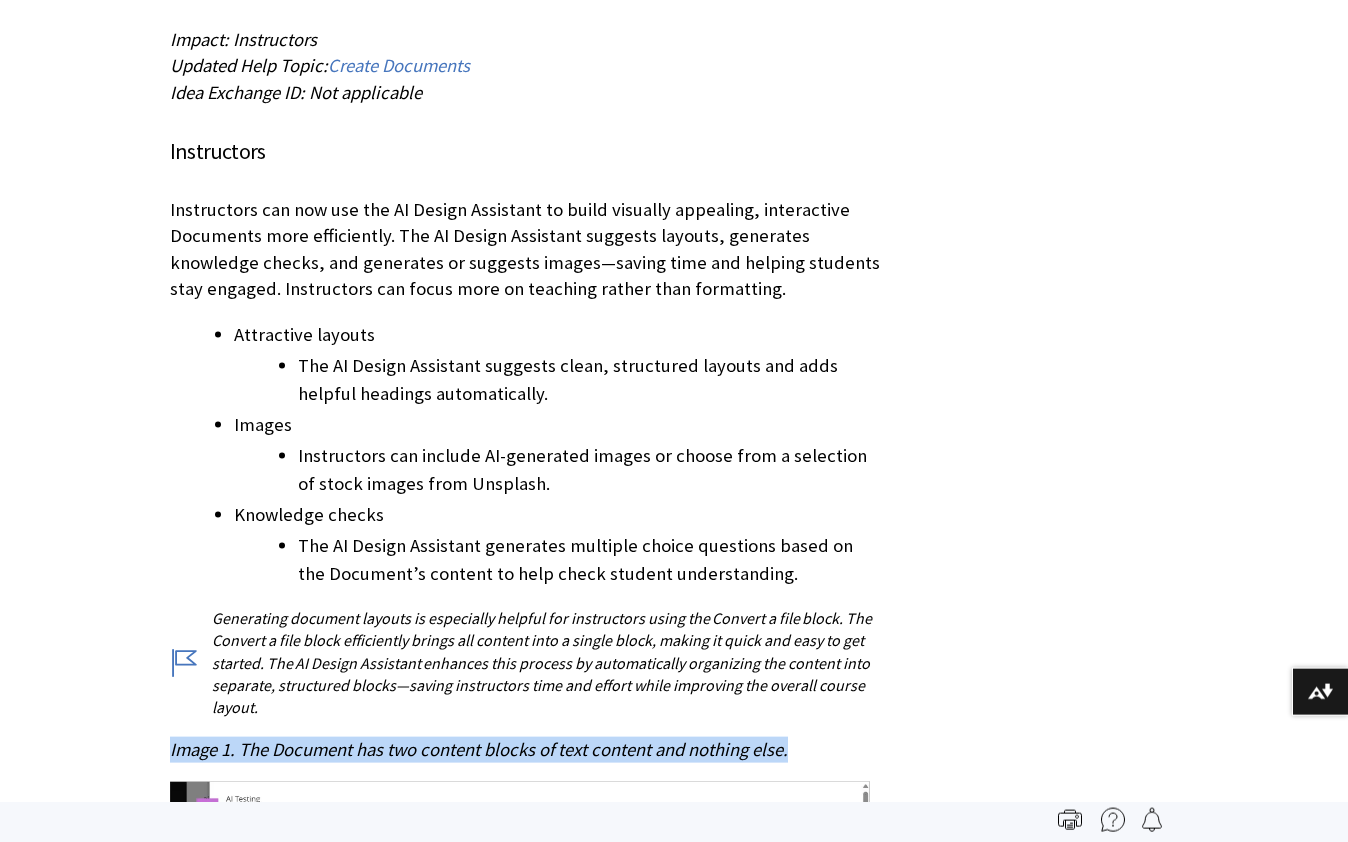 drag, startPoint x: 786, startPoint y: 385, endPoint x: 157, endPoint y: 385, distance: 629 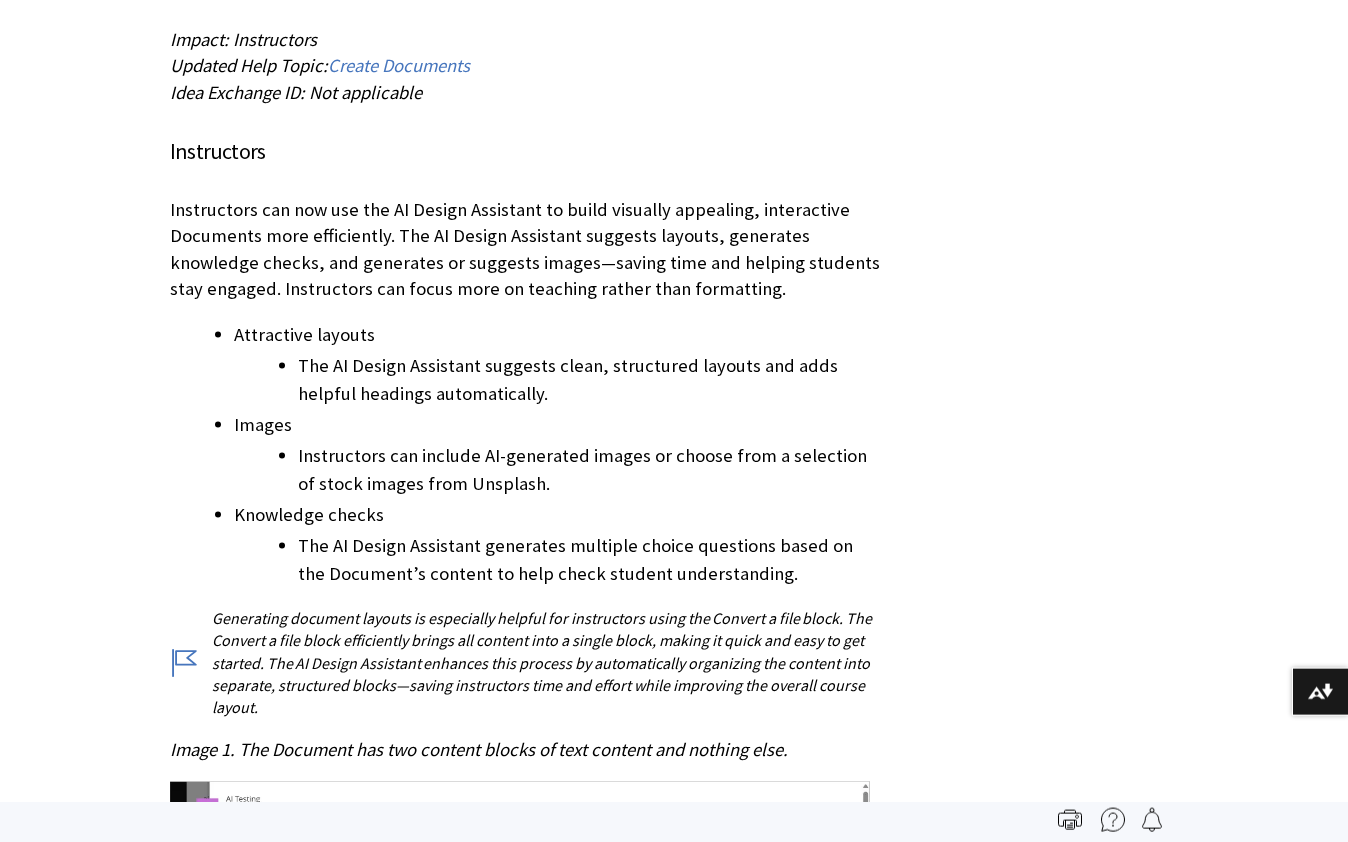 click on "Filter by Category
Show All
Course View: Original
?" at bounding box center (674, 4165) 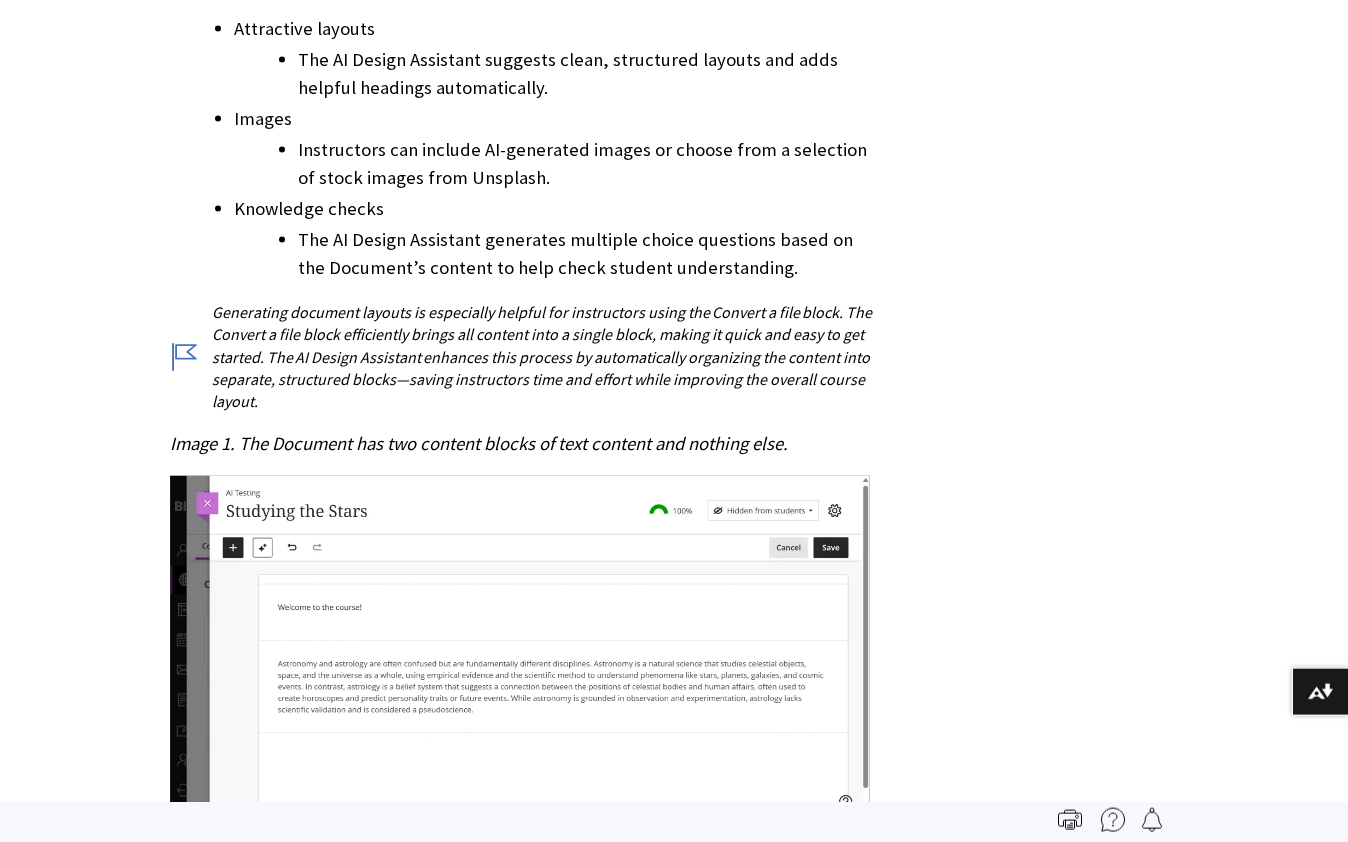 scroll, scrollTop: 25207, scrollLeft: 0, axis: vertical 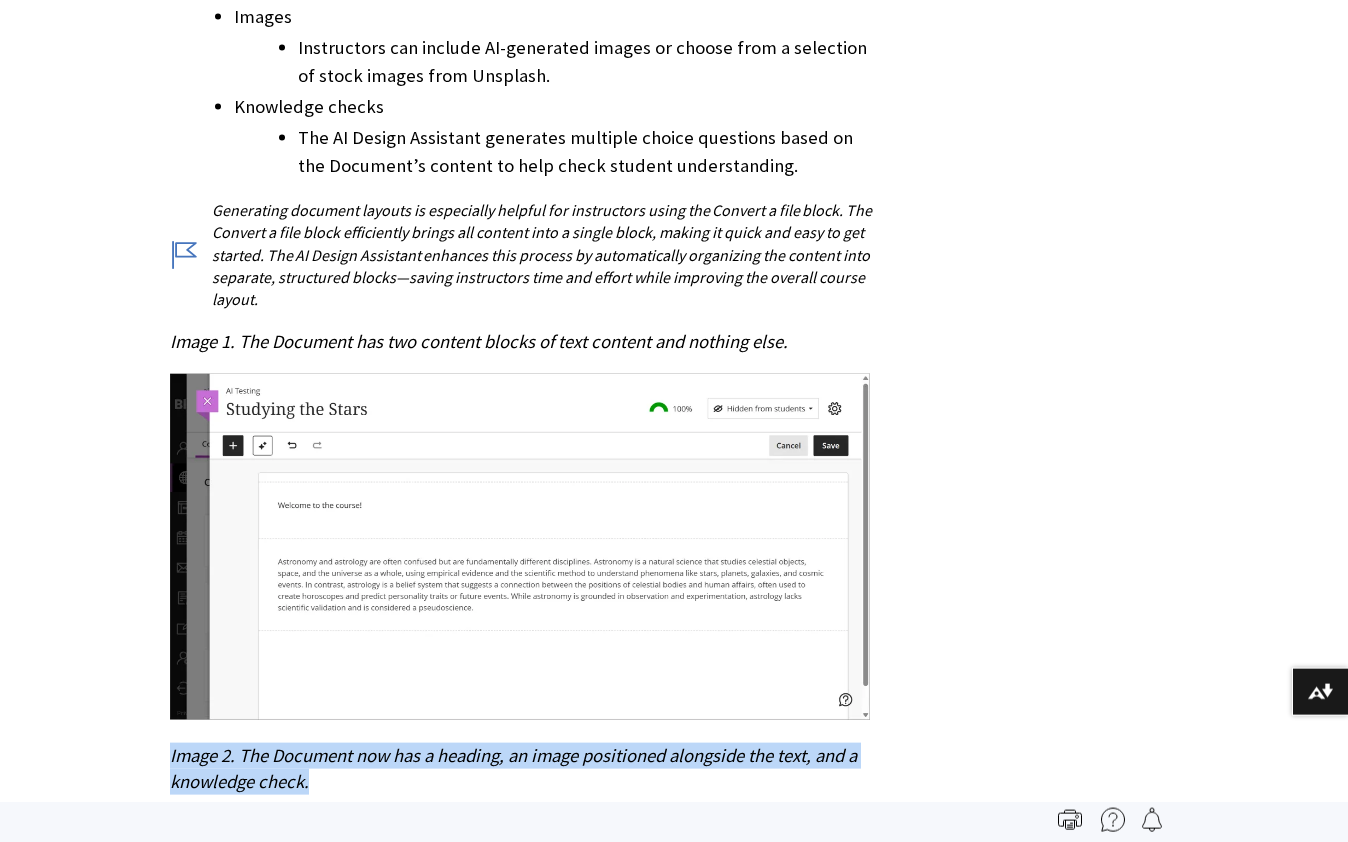 drag, startPoint x: 302, startPoint y: 410, endPoint x: 219, endPoint y: 395, distance: 84.34453 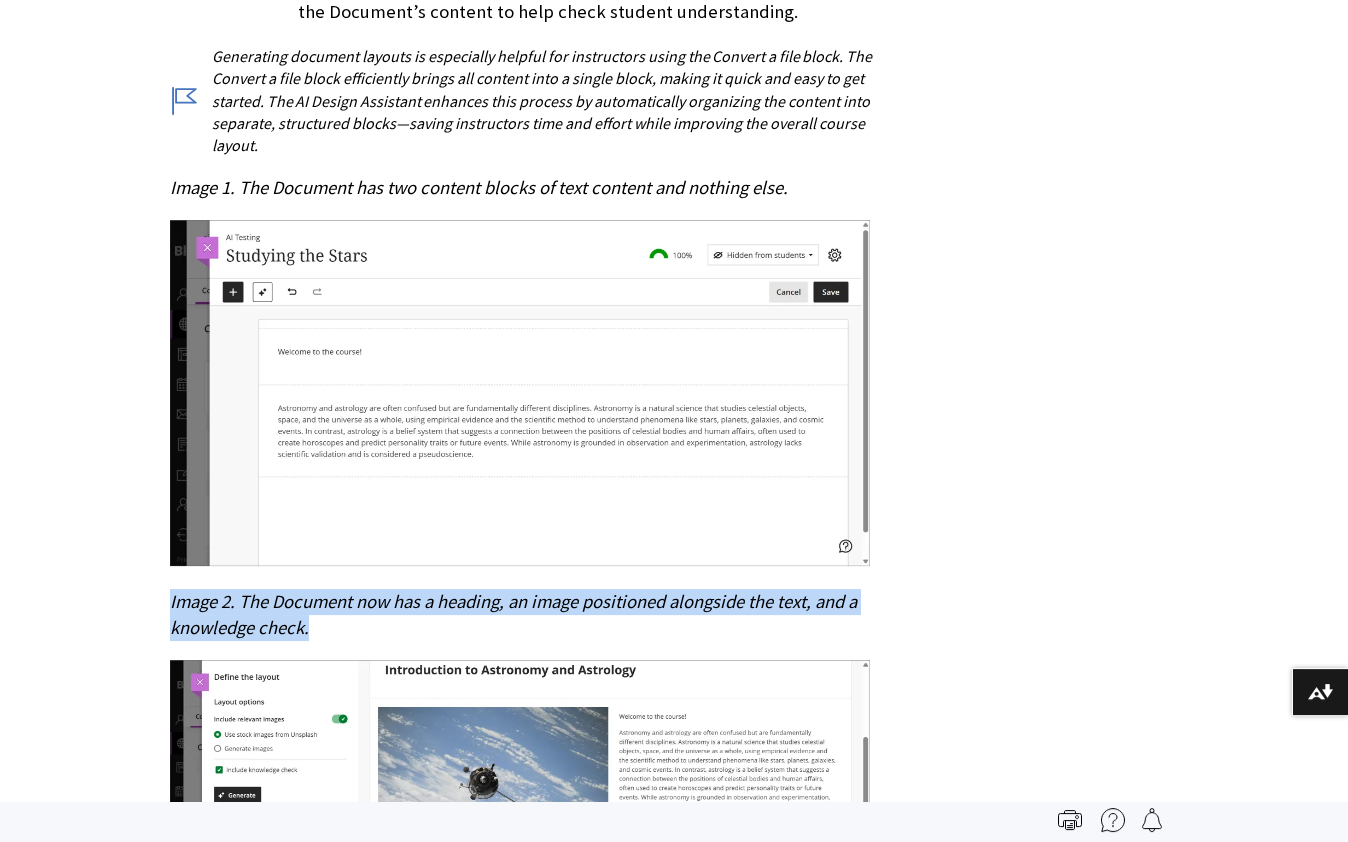 scroll, scrollTop: 25411, scrollLeft: 0, axis: vertical 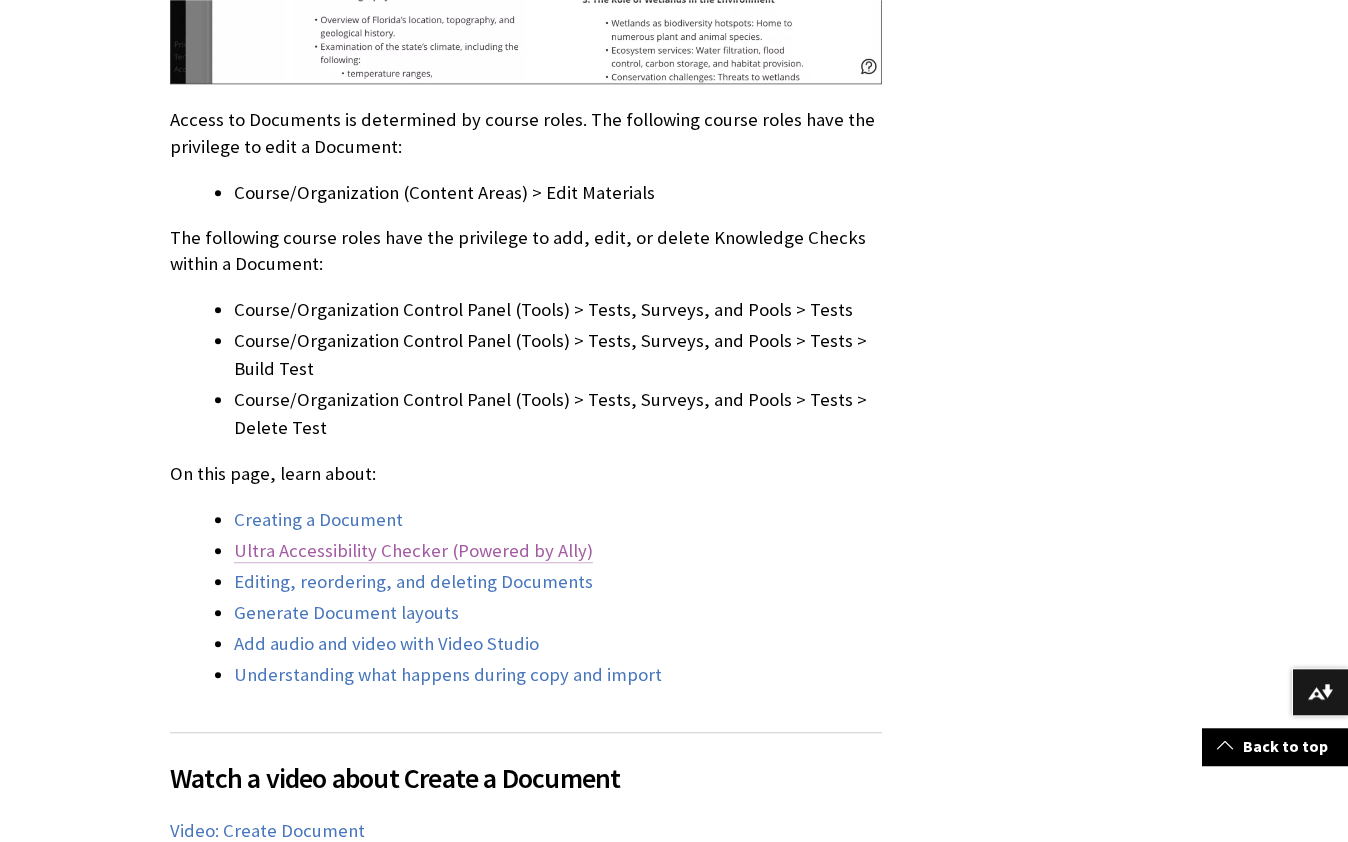 click on "Ultra Accessibility Checker (Powered by Ally)" at bounding box center (413, 551) 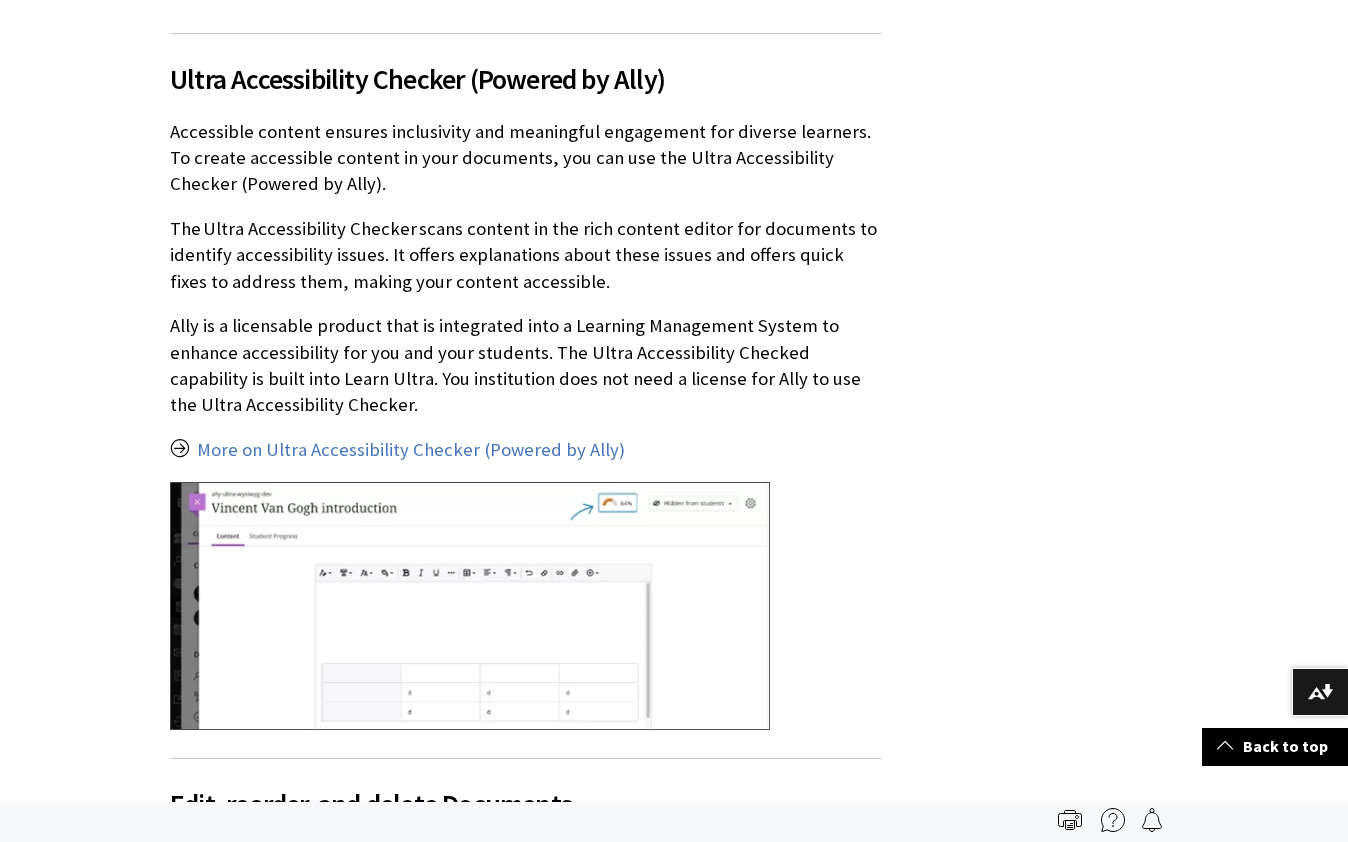 scroll, scrollTop: 13504, scrollLeft: 0, axis: vertical 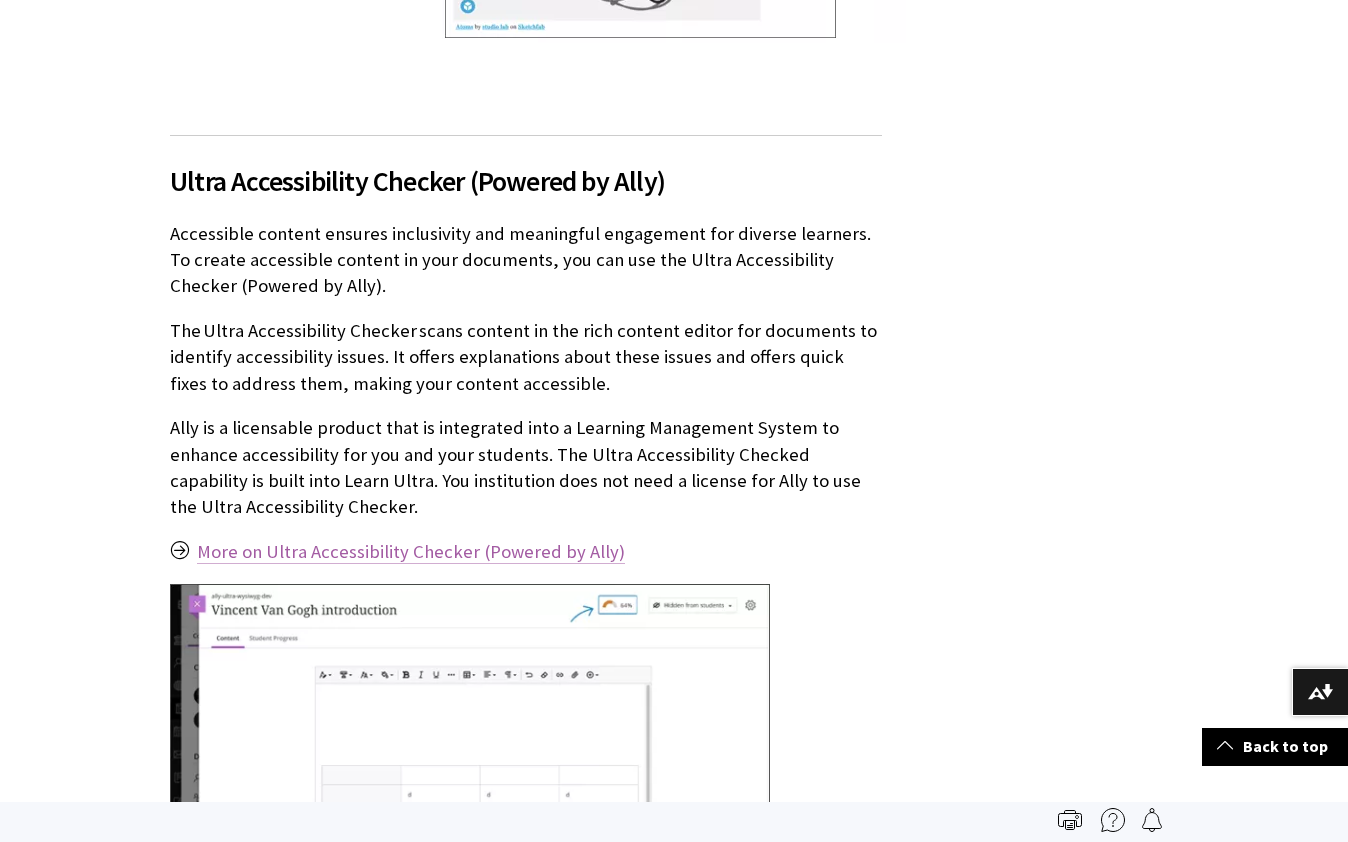 click on "More on Ultra Accessibility Checker (Powered by Ally)" at bounding box center [411, 552] 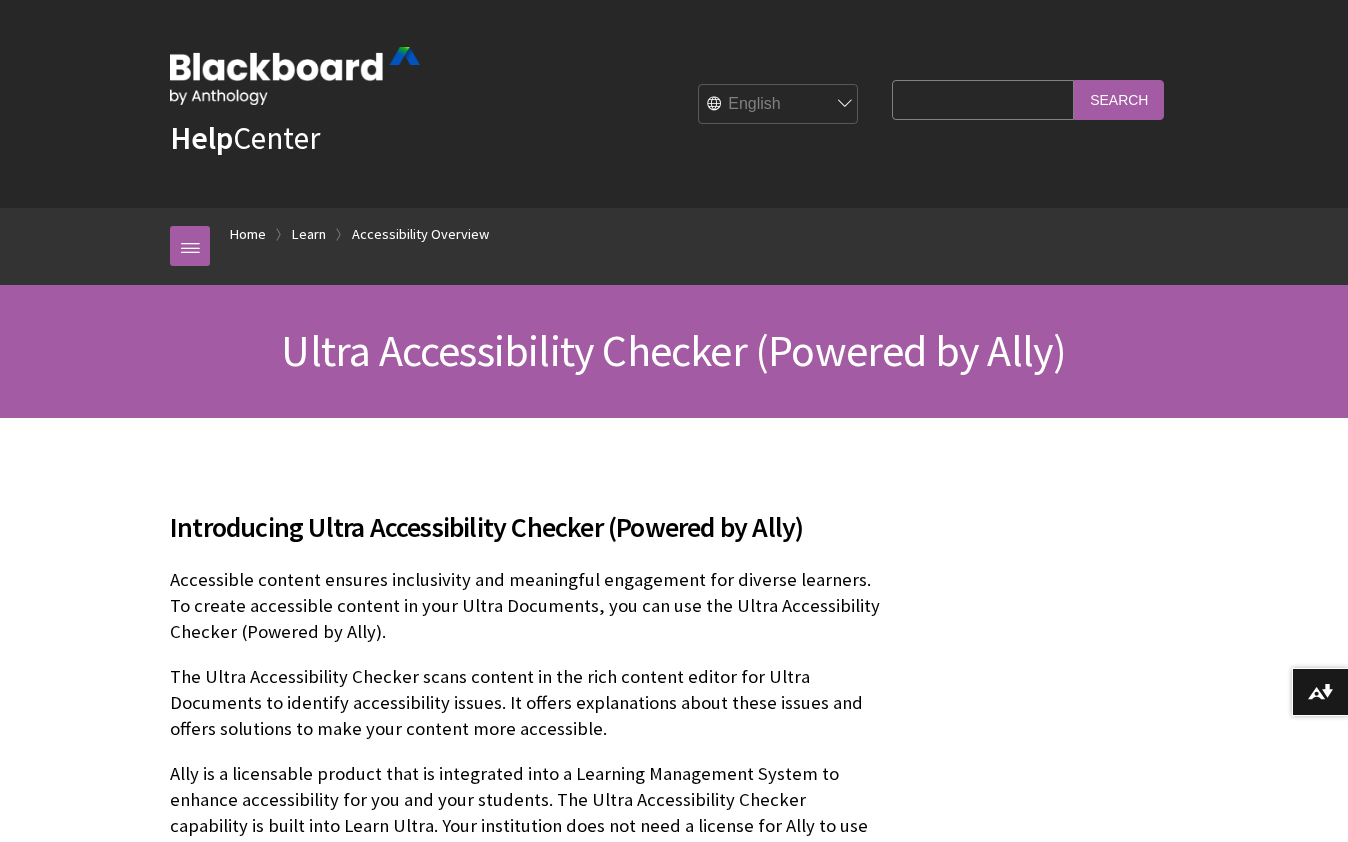 scroll, scrollTop: 306, scrollLeft: 0, axis: vertical 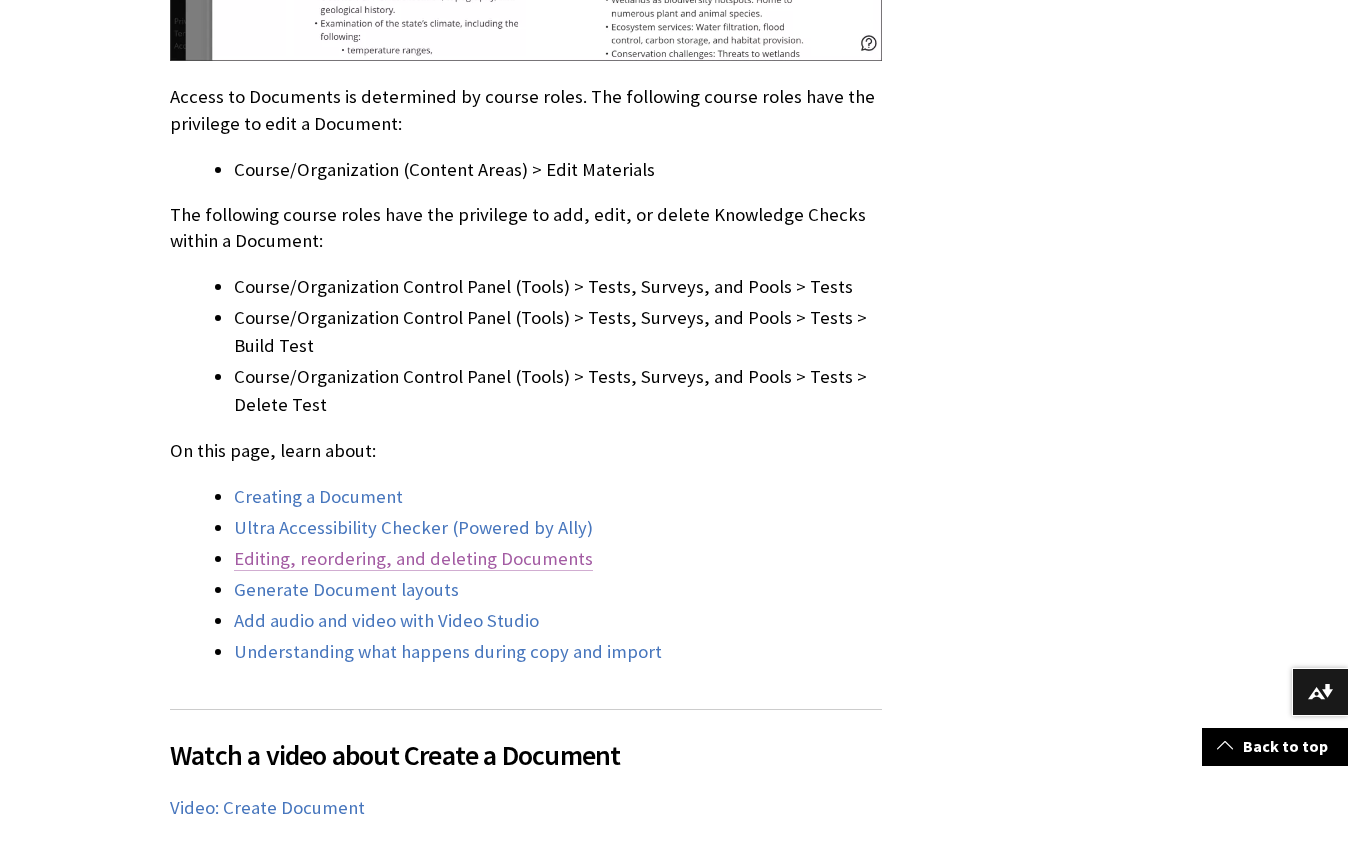 click on "Editing, reordering, and deleting Documents" at bounding box center (413, 559) 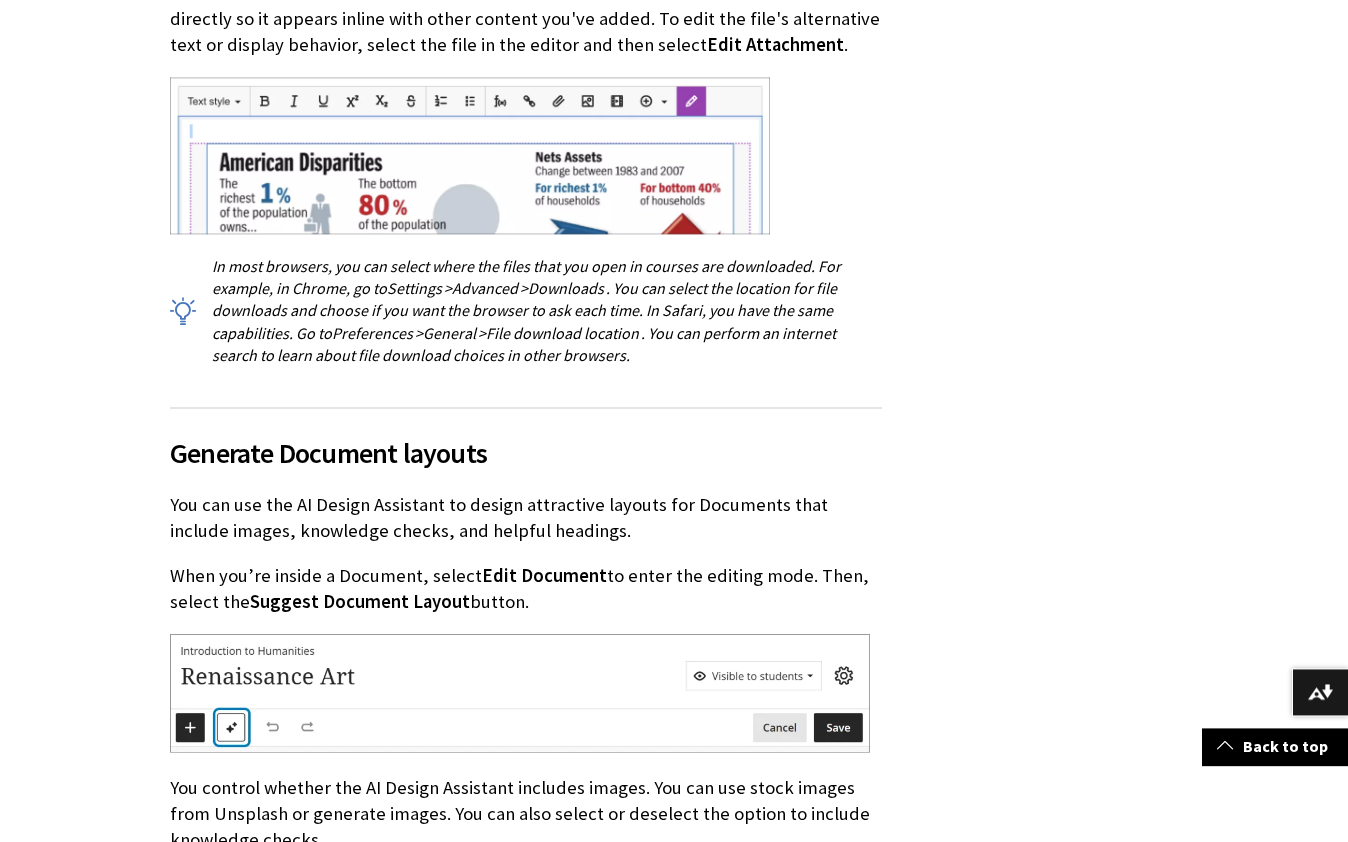scroll, scrollTop: 17187, scrollLeft: 0, axis: vertical 